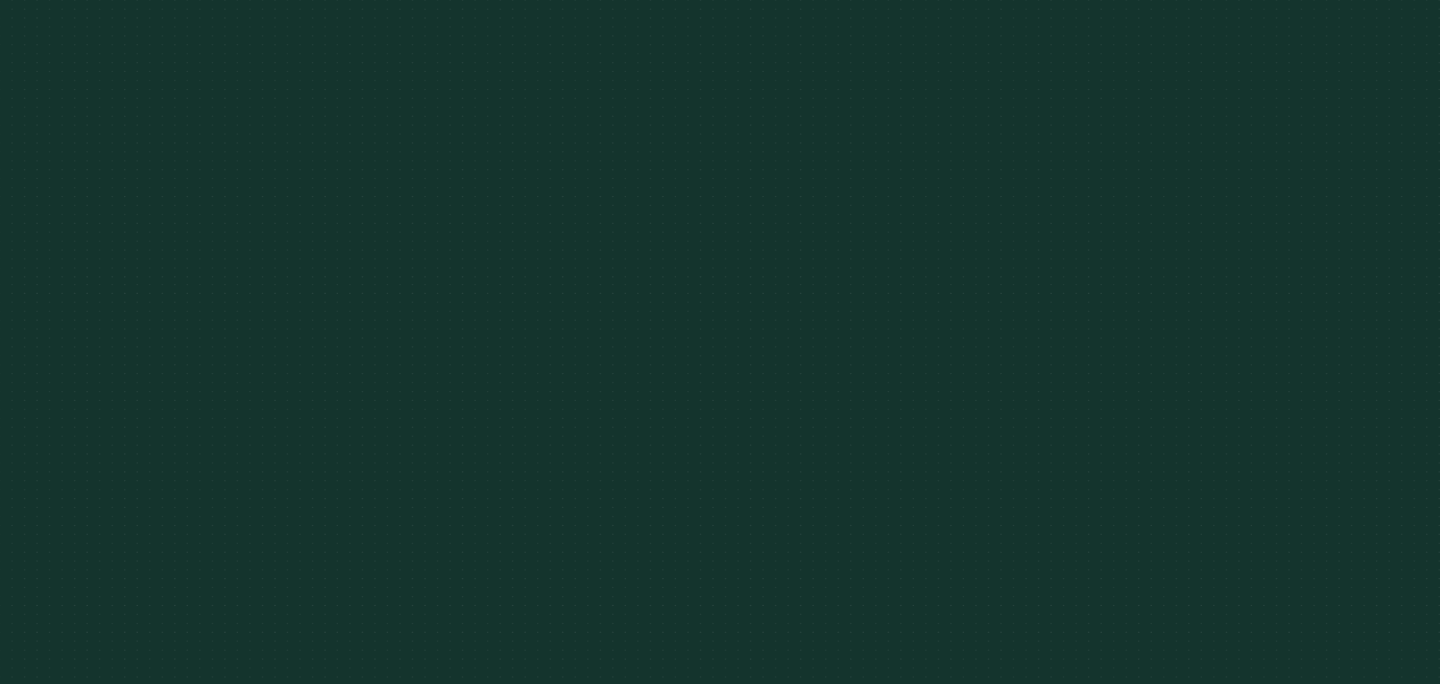 scroll, scrollTop: 0, scrollLeft: 0, axis: both 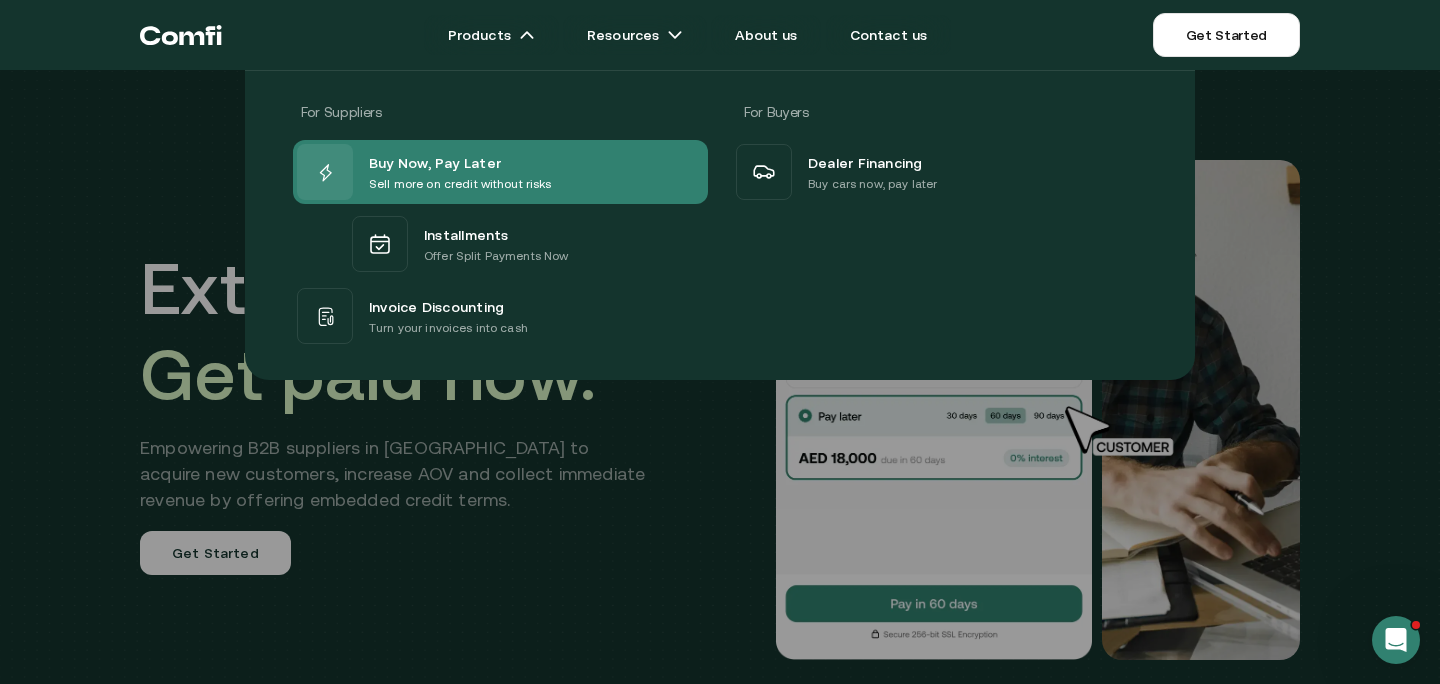 click on "Sell more on credit without risks" at bounding box center [460, 184] 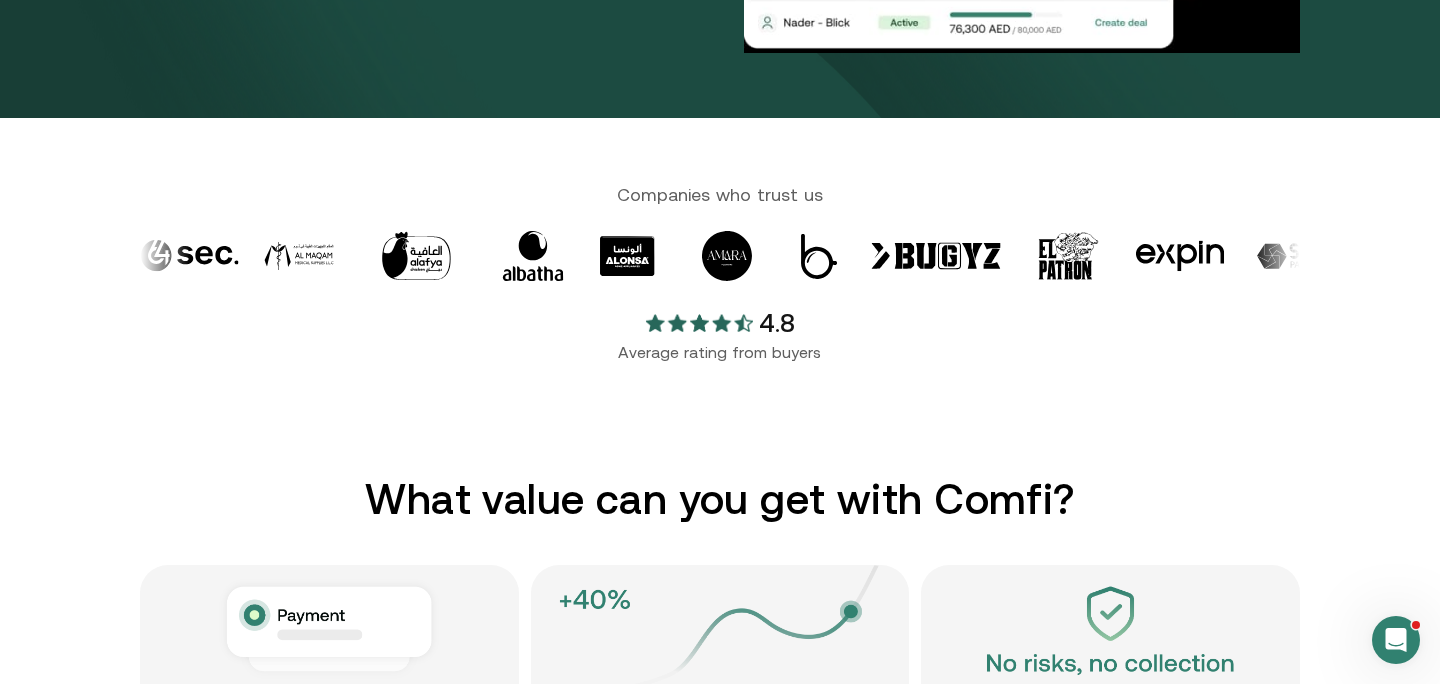 scroll, scrollTop: 0, scrollLeft: 0, axis: both 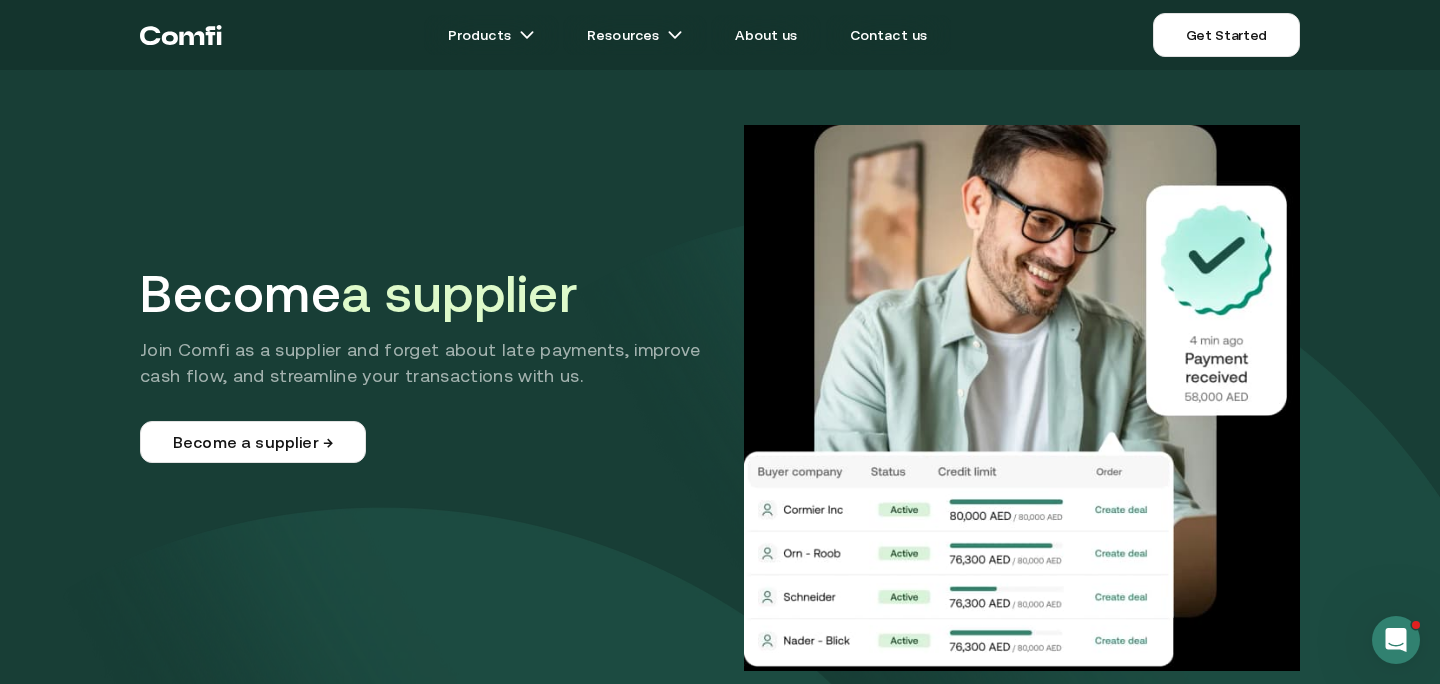 click 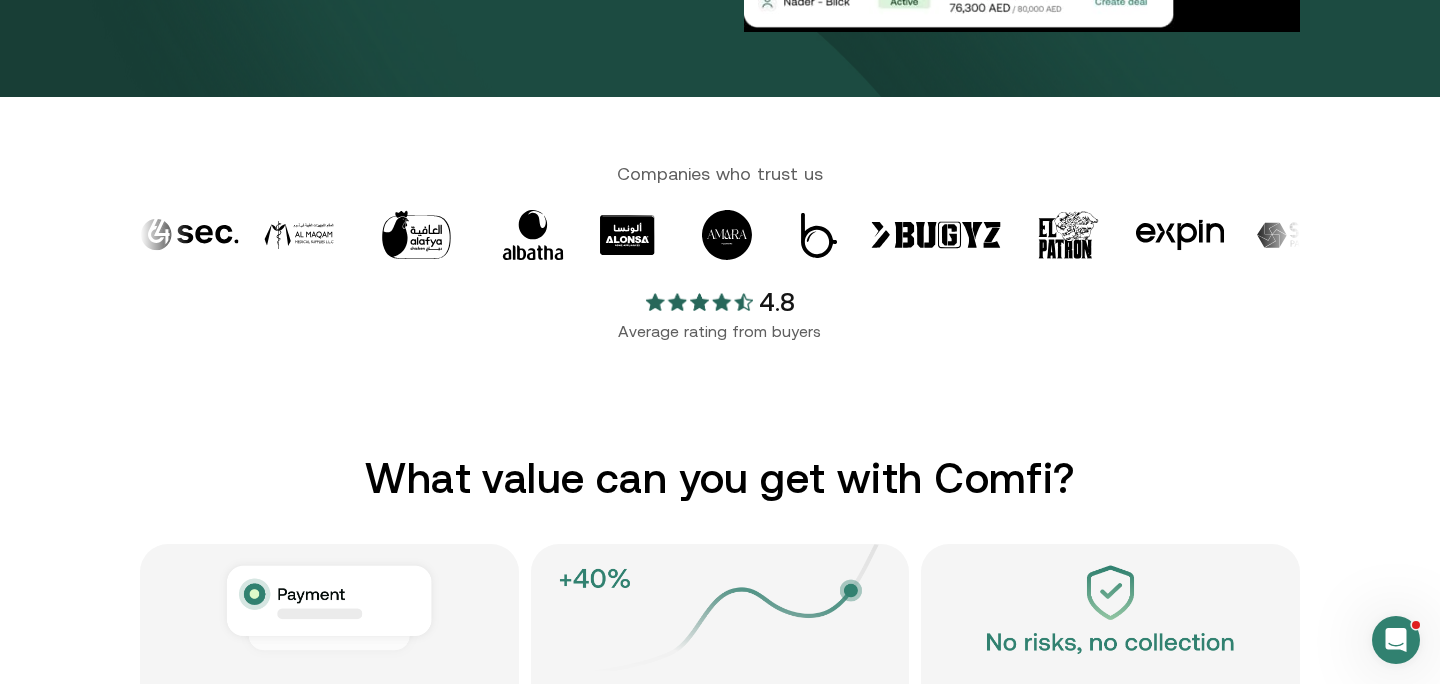 scroll, scrollTop: 0, scrollLeft: 0, axis: both 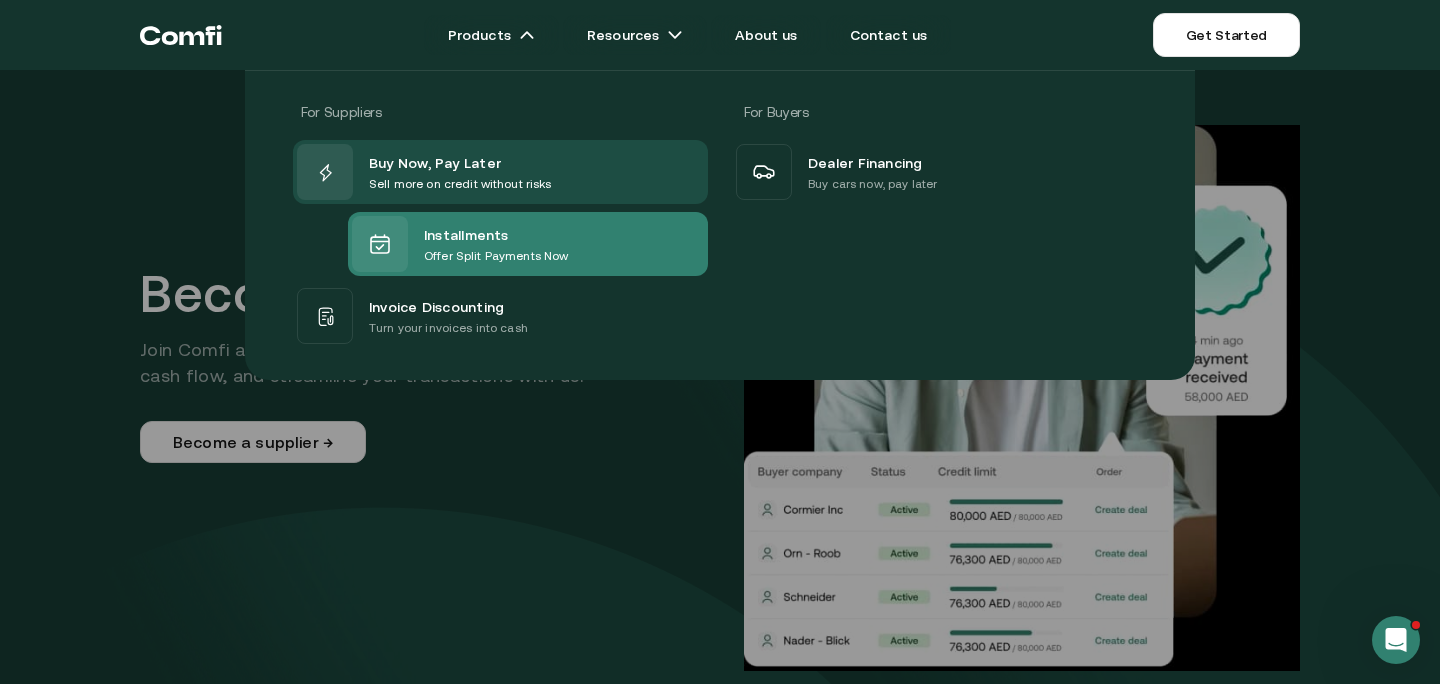 click on "Offer Split Payments Now" at bounding box center [496, 256] 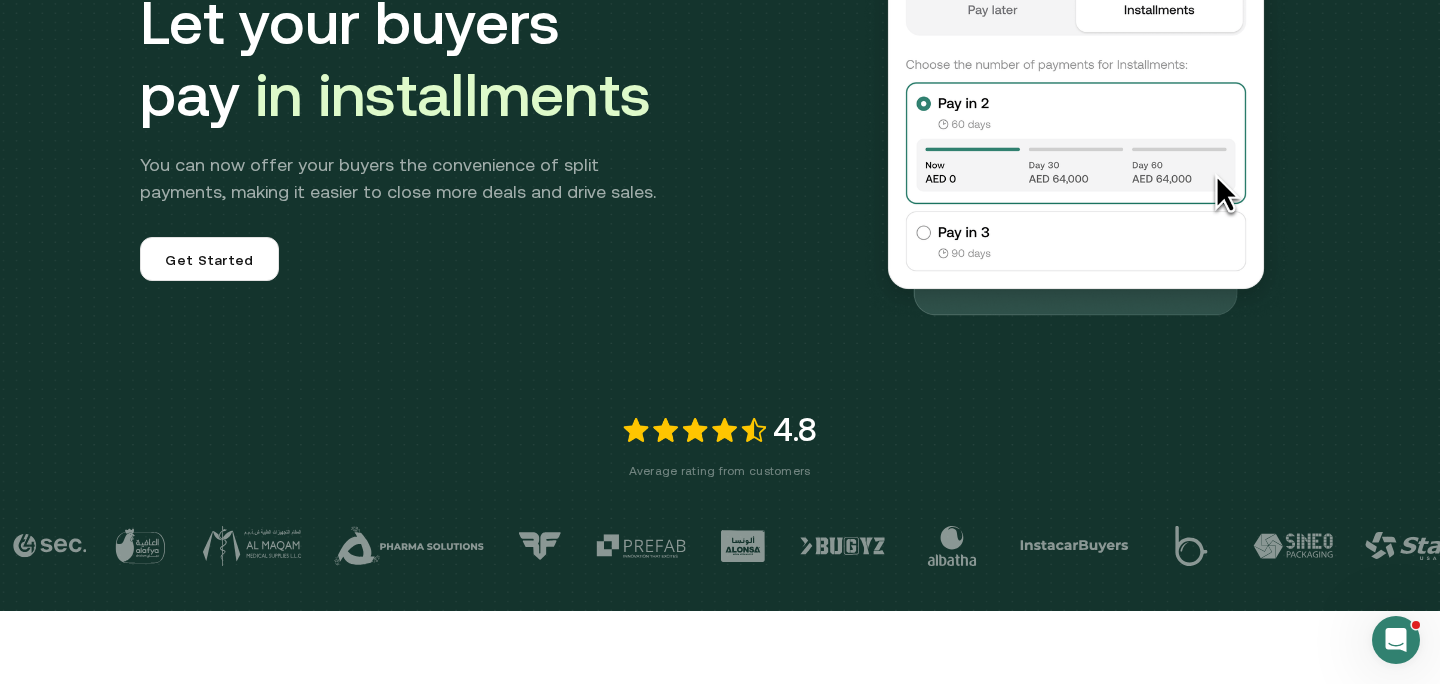 scroll, scrollTop: 0, scrollLeft: 0, axis: both 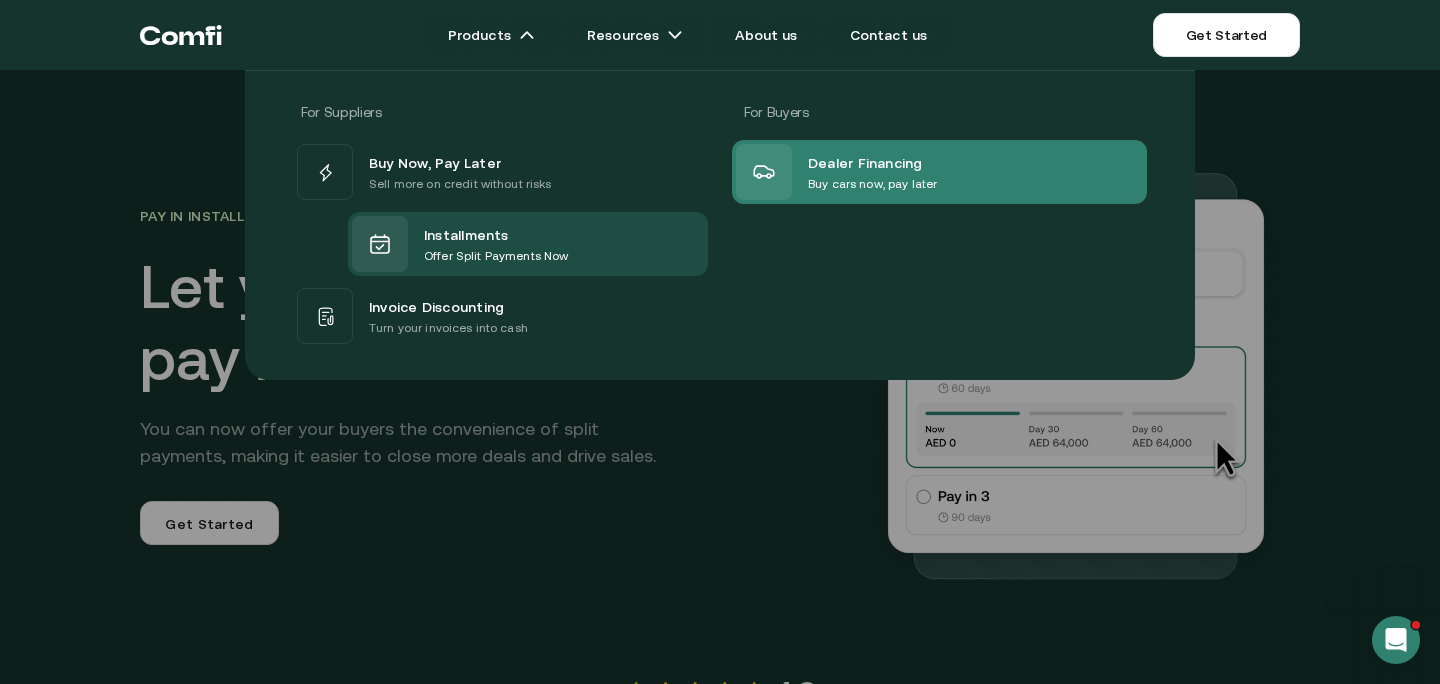 click on "Buy cars now, pay later" at bounding box center [872, 184] 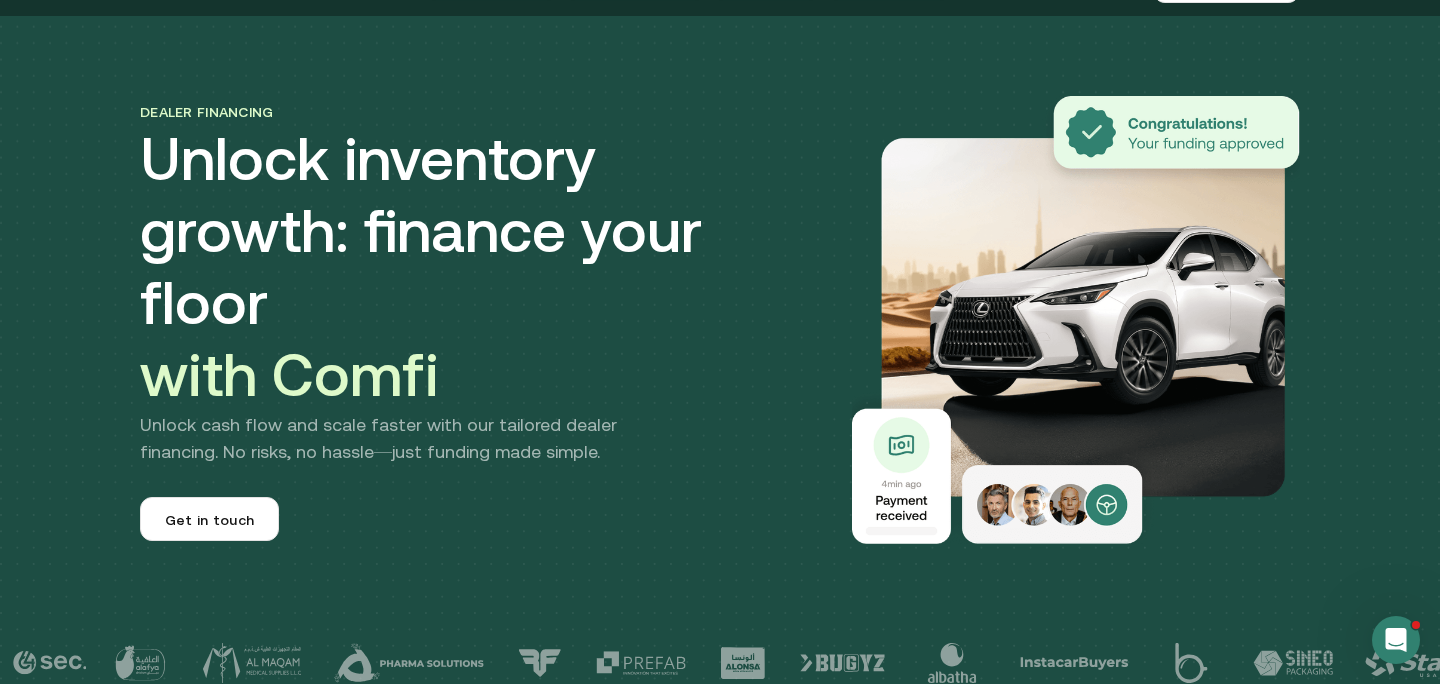 scroll, scrollTop: 0, scrollLeft: 0, axis: both 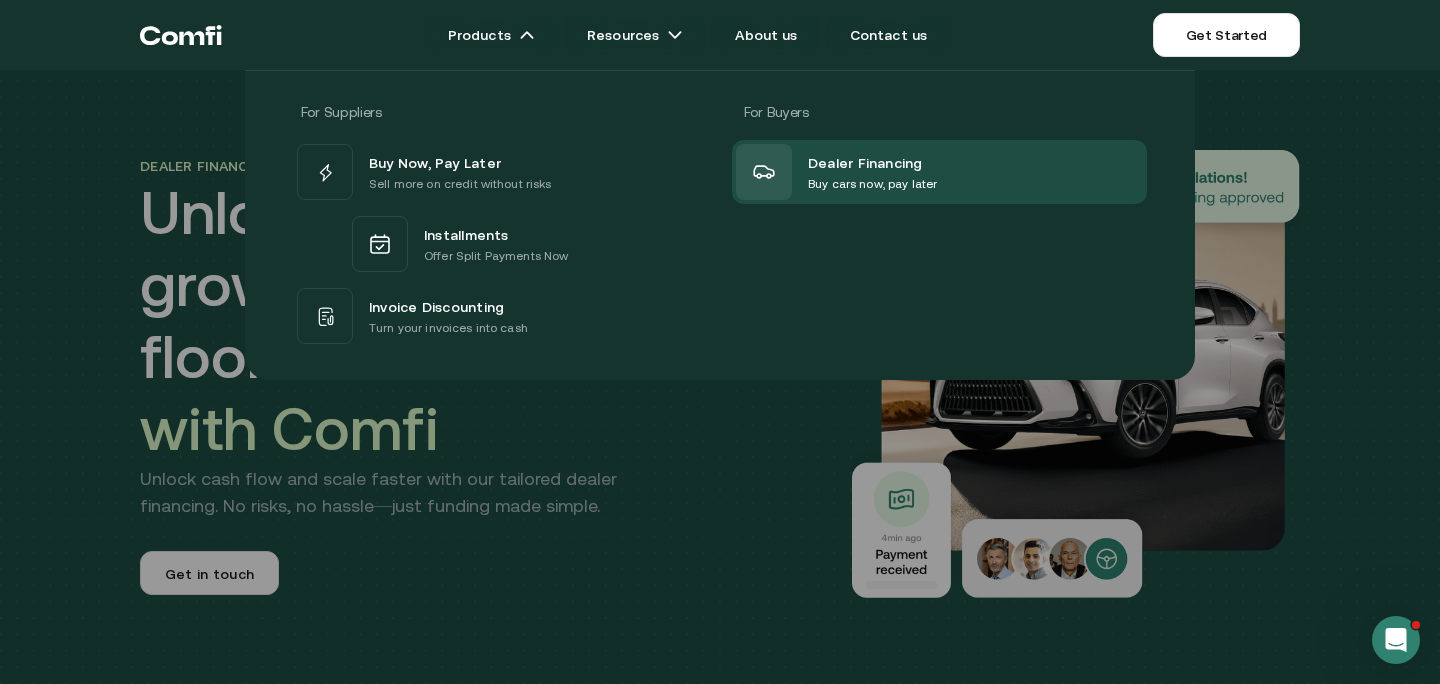 click on "Products For Suppliers For Buyers Buy Now, Pay Later Sell more on credit without risks Installments Offer Split Payments Now Invoice Discounting Turn your invoices into cash Dealer Financing Buy cars now, pay later Resources About us Contact us Get Started" at bounding box center (761, 35) 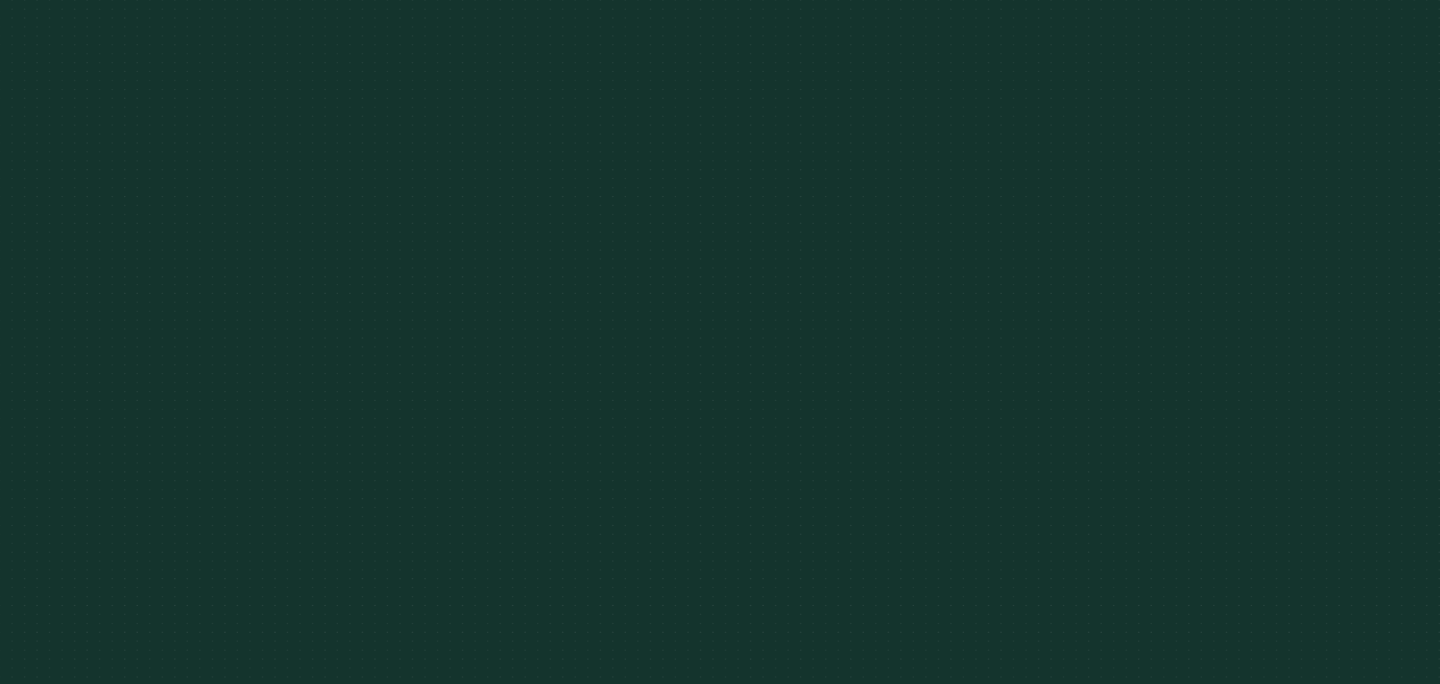scroll, scrollTop: 0, scrollLeft: 0, axis: both 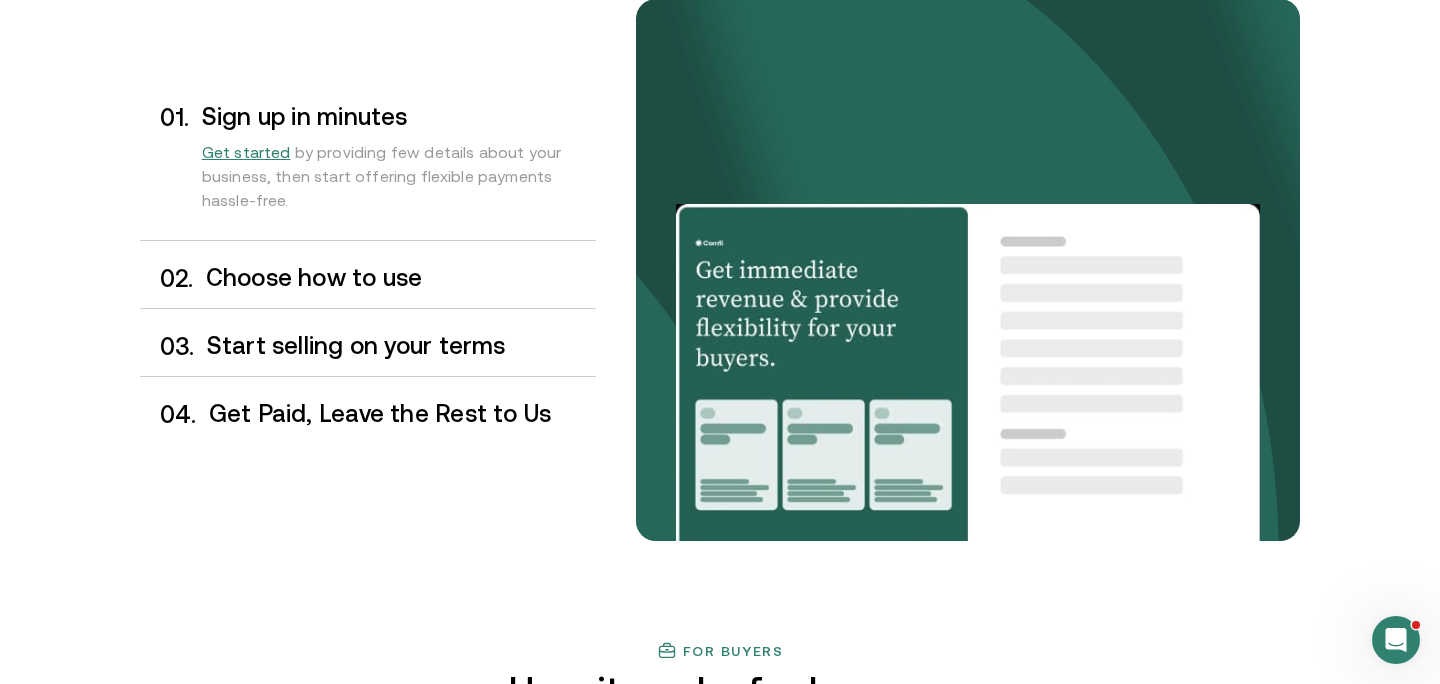 click on "0 2 . Choose how to use" at bounding box center [368, 278] 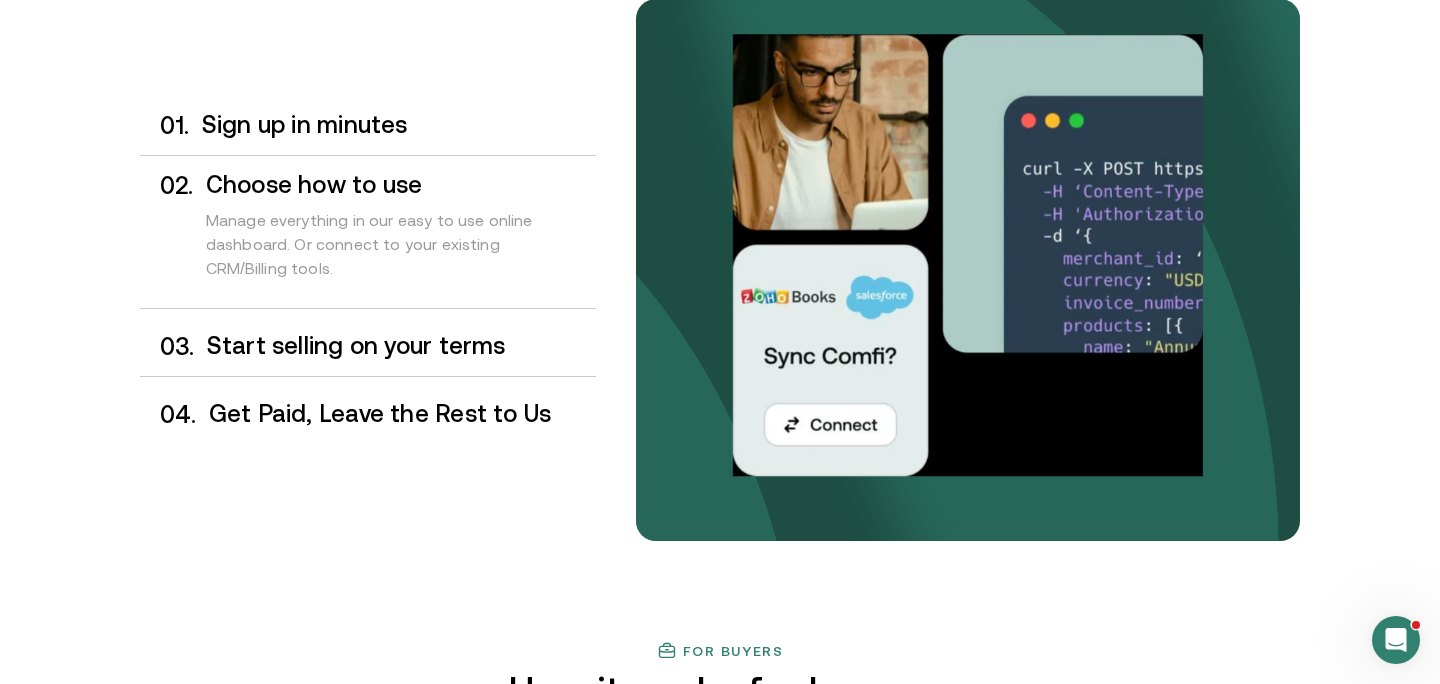 click on "Start selling on your terms" at bounding box center (401, 346) 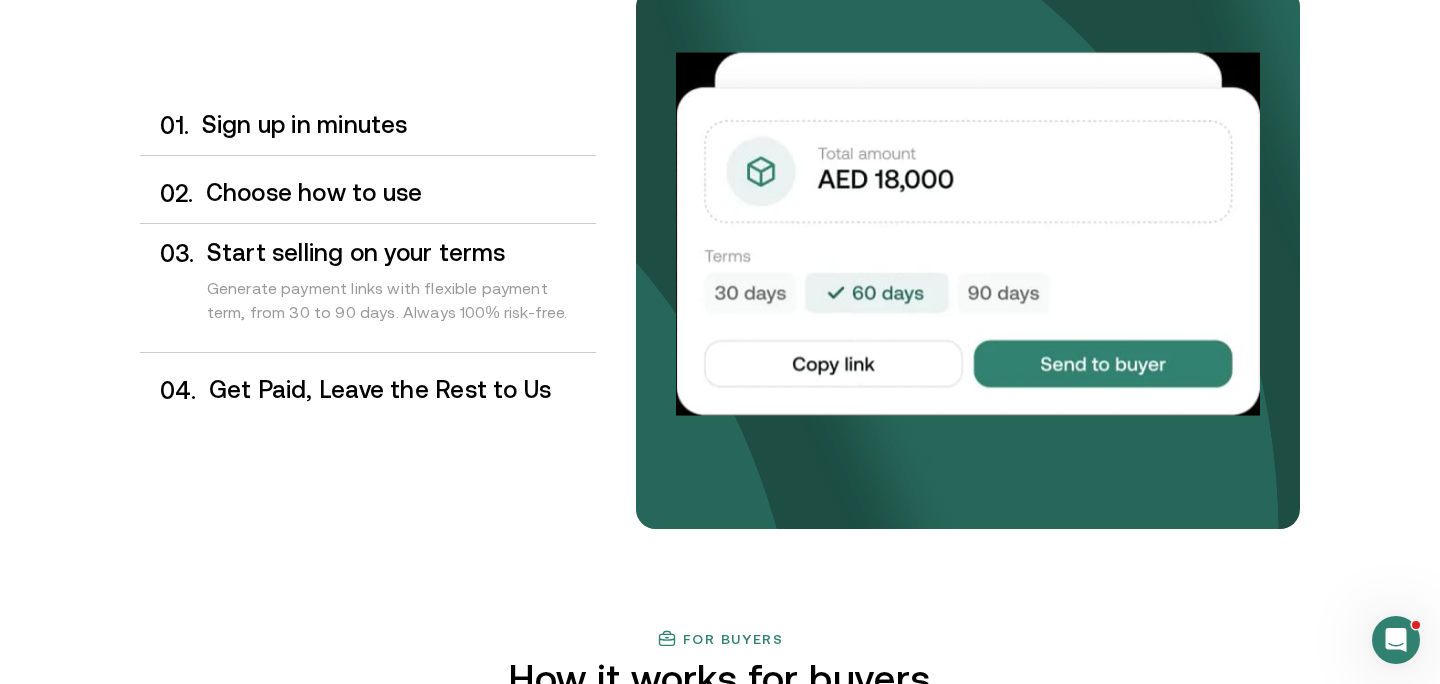 click on "0 4 . Get Paid, Leave the Rest to Us" at bounding box center (368, 390) 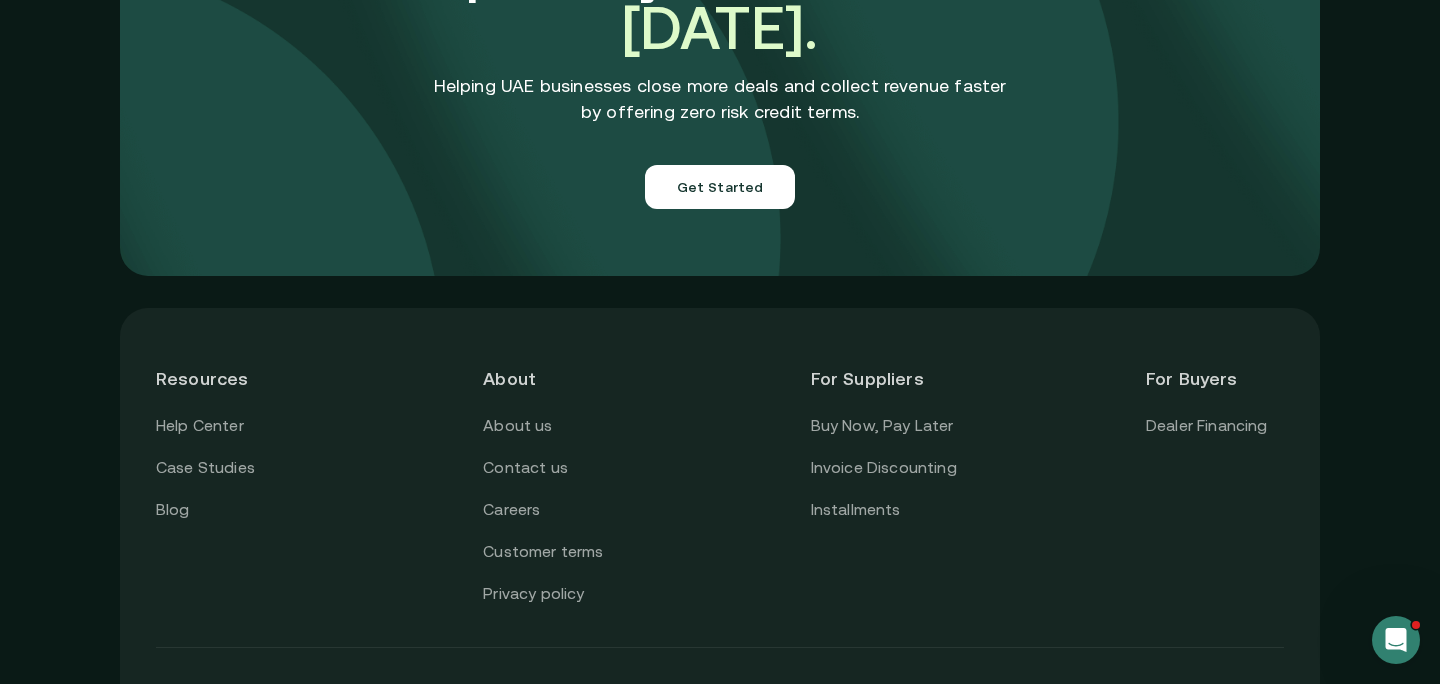 scroll, scrollTop: 7044, scrollLeft: 0, axis: vertical 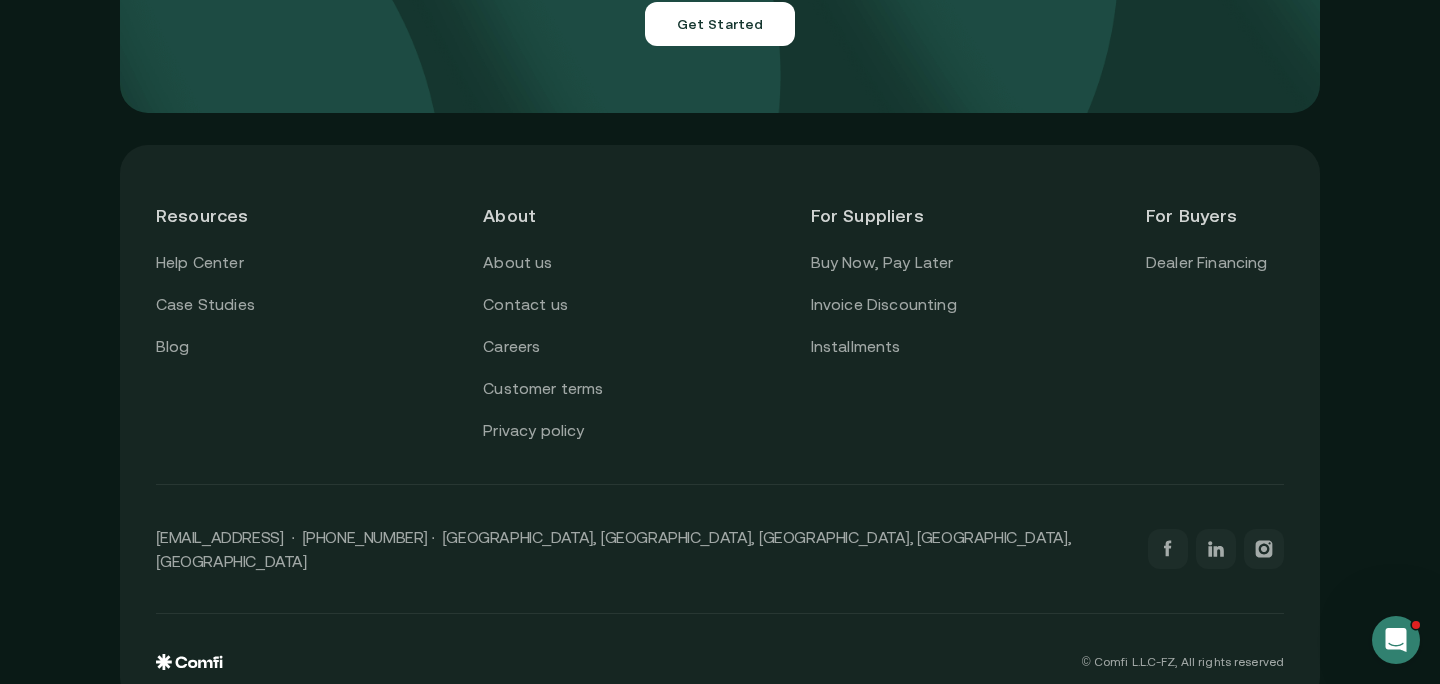 click at bounding box center [1396, 640] 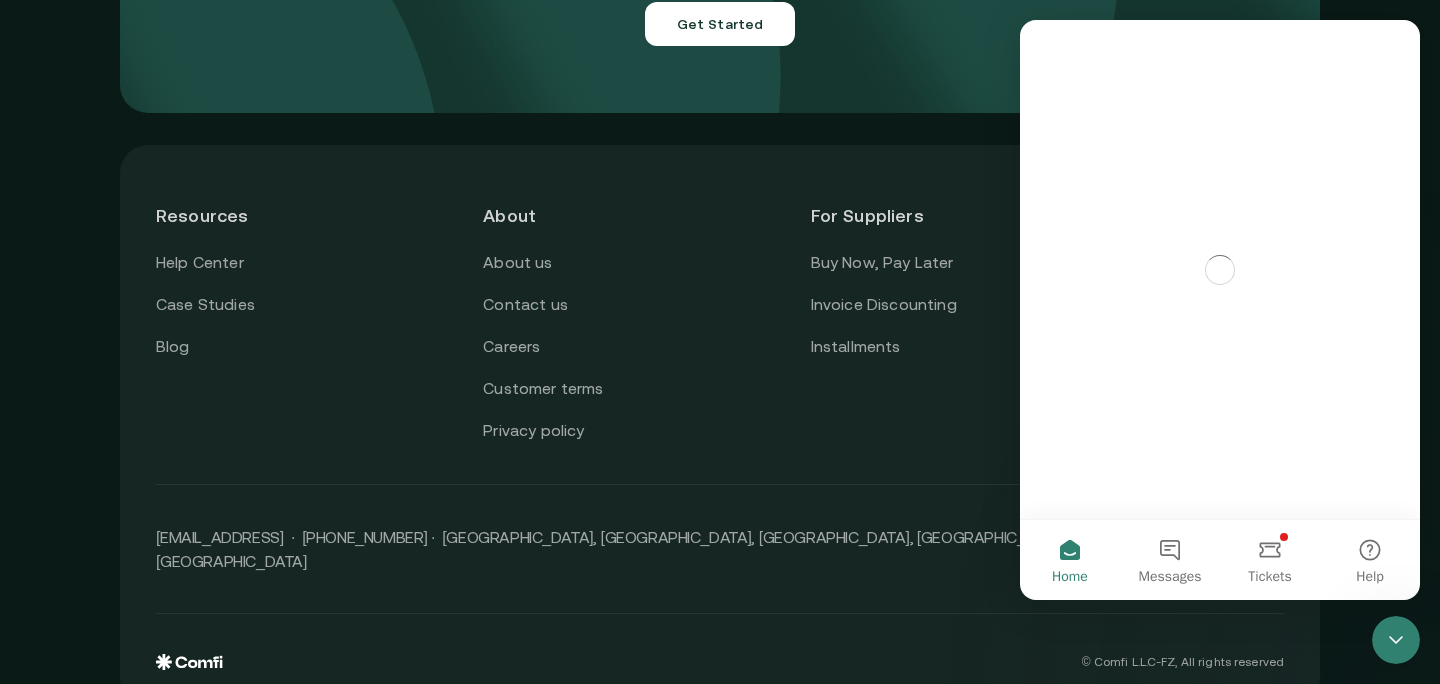 scroll, scrollTop: 0, scrollLeft: 0, axis: both 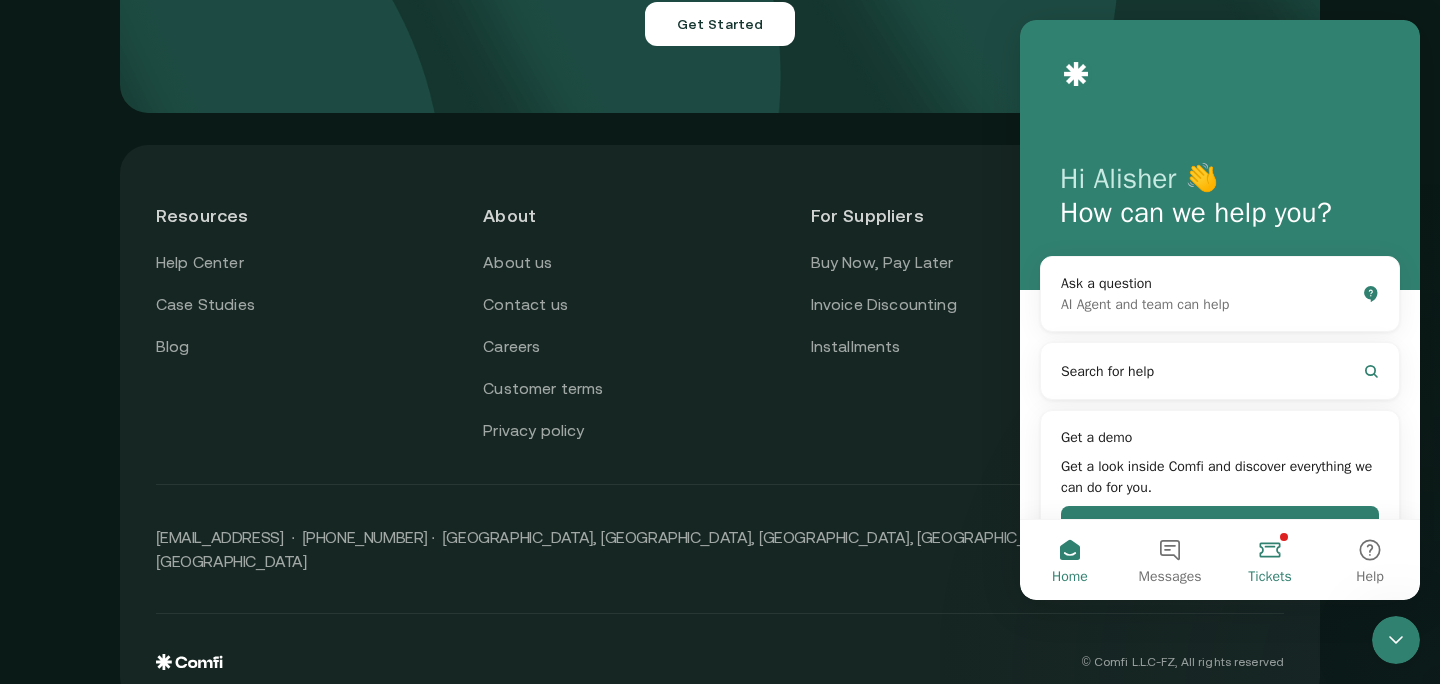 click on "Tickets" at bounding box center [1270, 560] 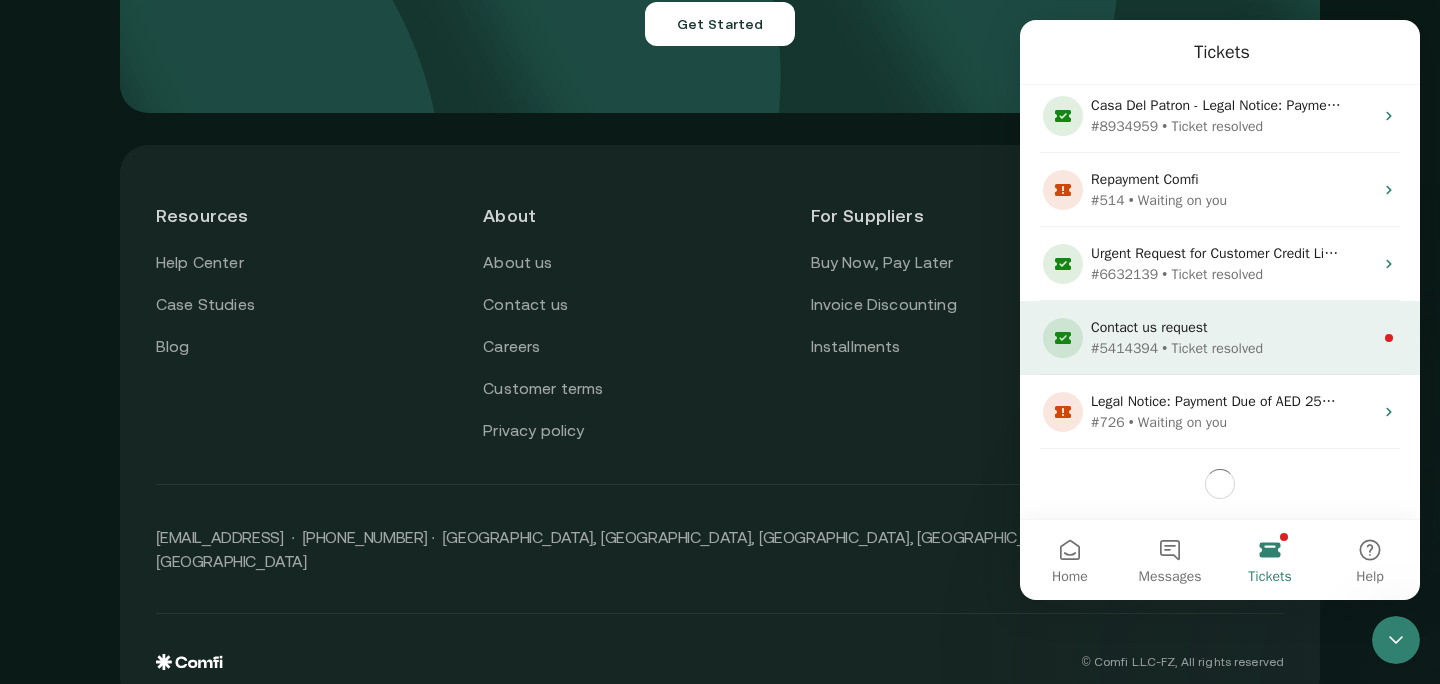 scroll, scrollTop: 0, scrollLeft: 0, axis: both 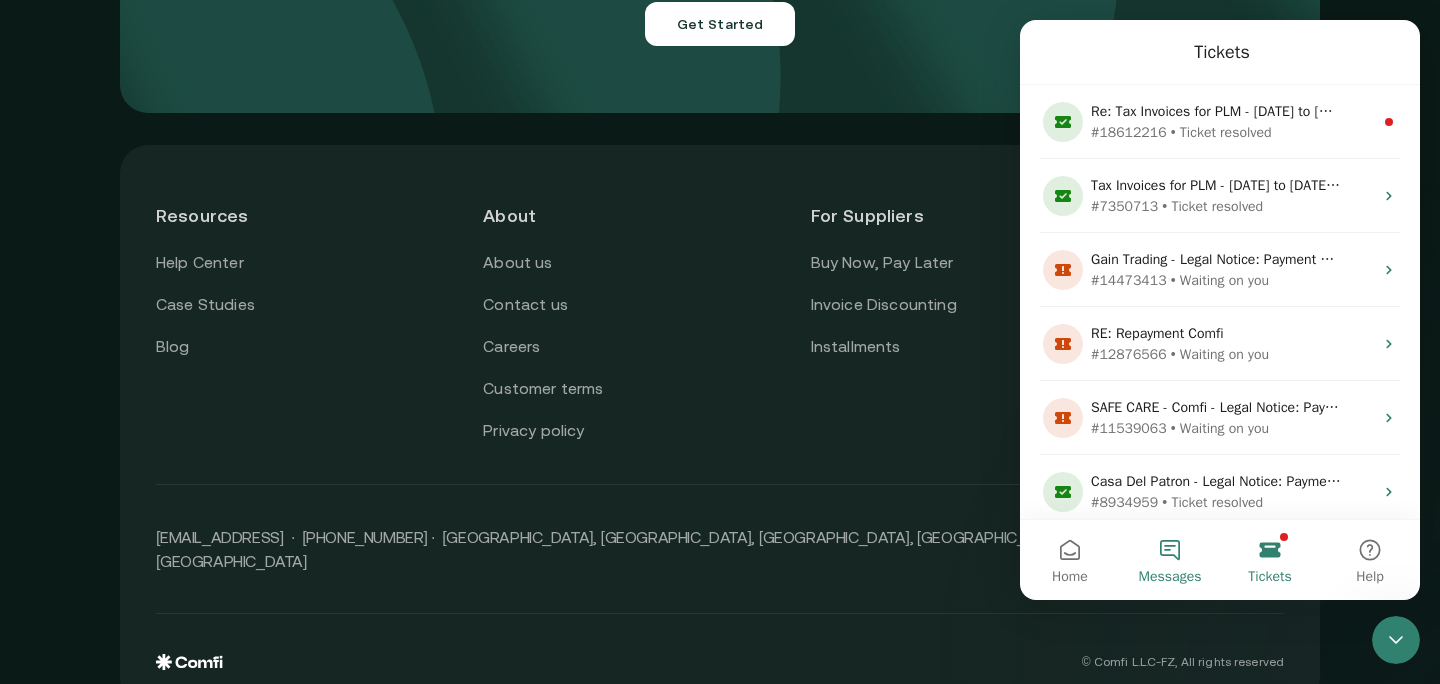 click on "Messages" at bounding box center (1170, 560) 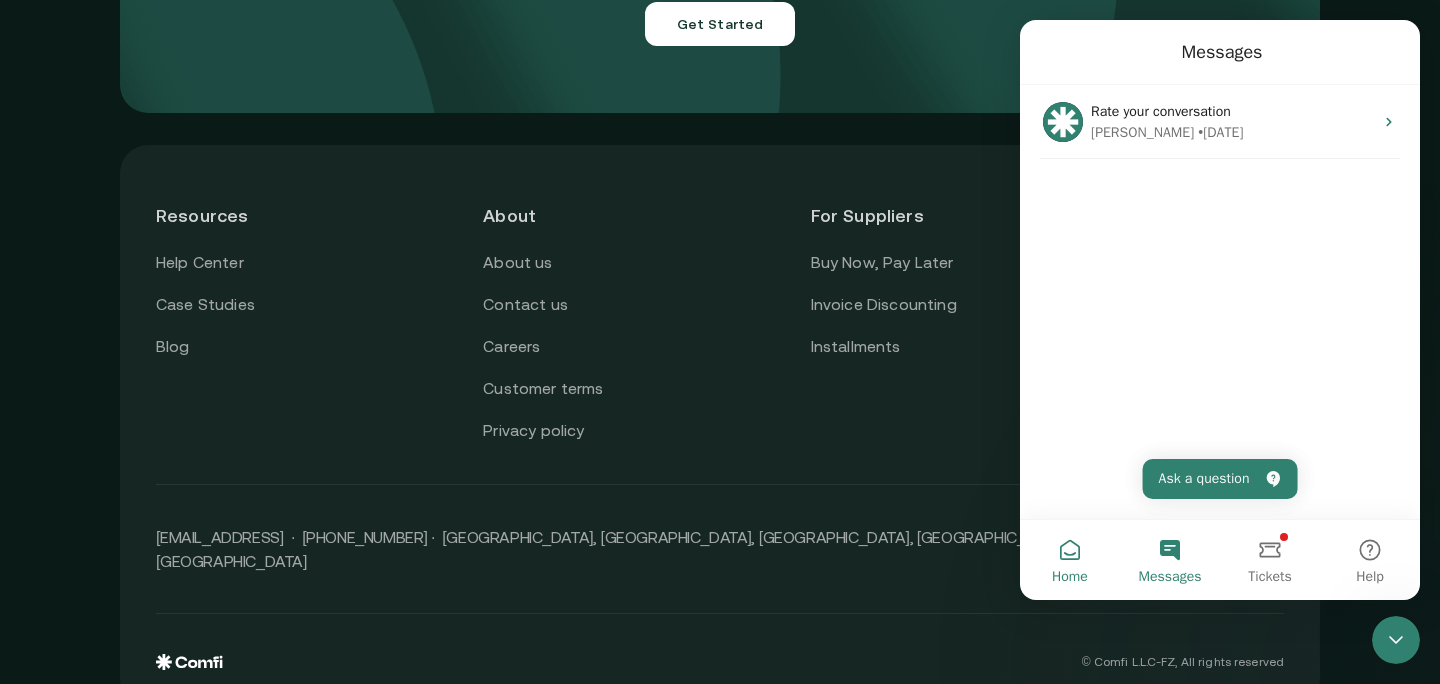 click on "Home" at bounding box center (1070, 560) 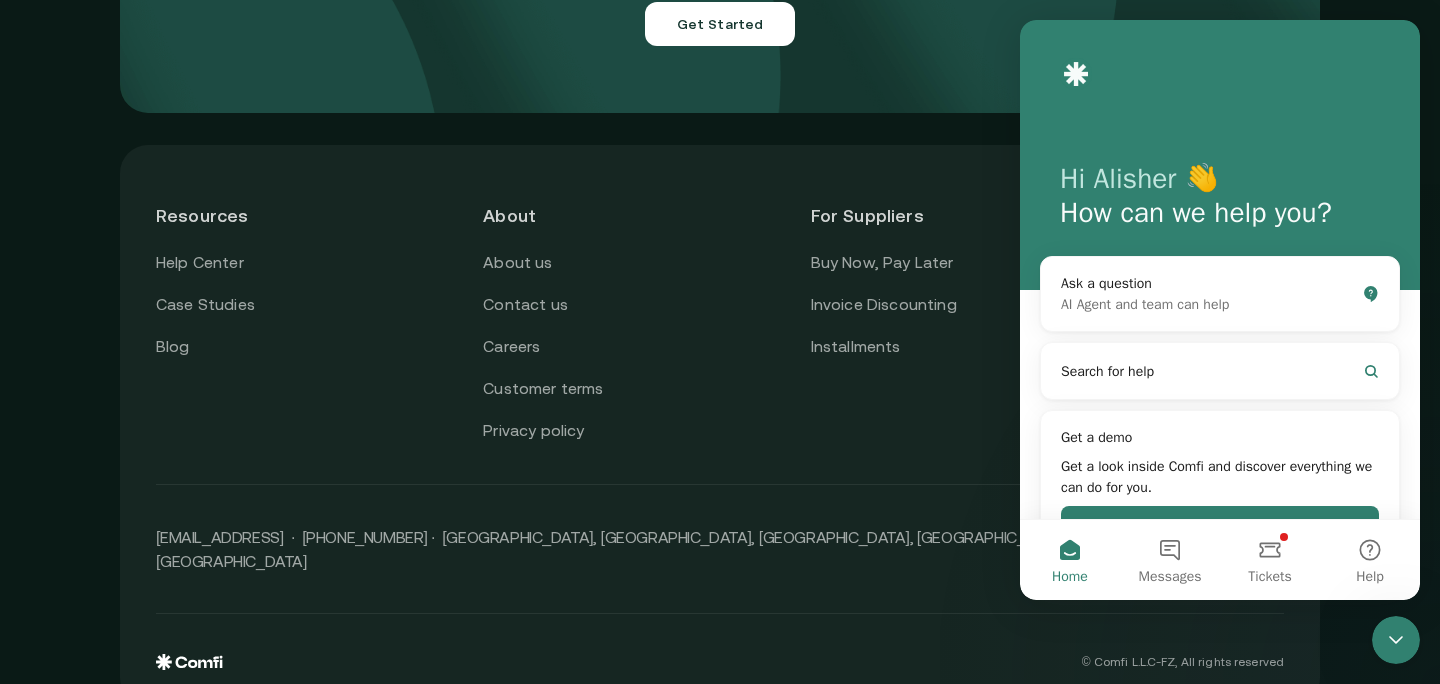 scroll, scrollTop: 52, scrollLeft: 0, axis: vertical 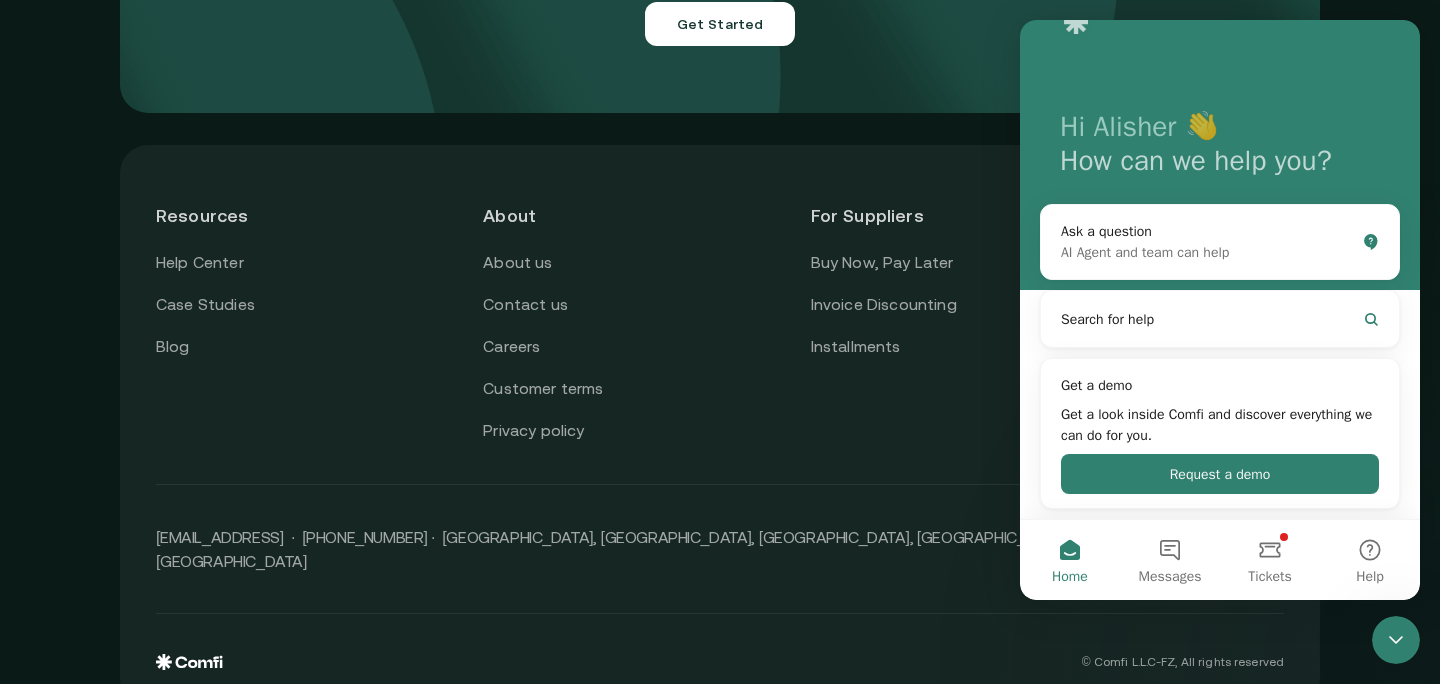 click on "Request a demo" at bounding box center (1220, 474) 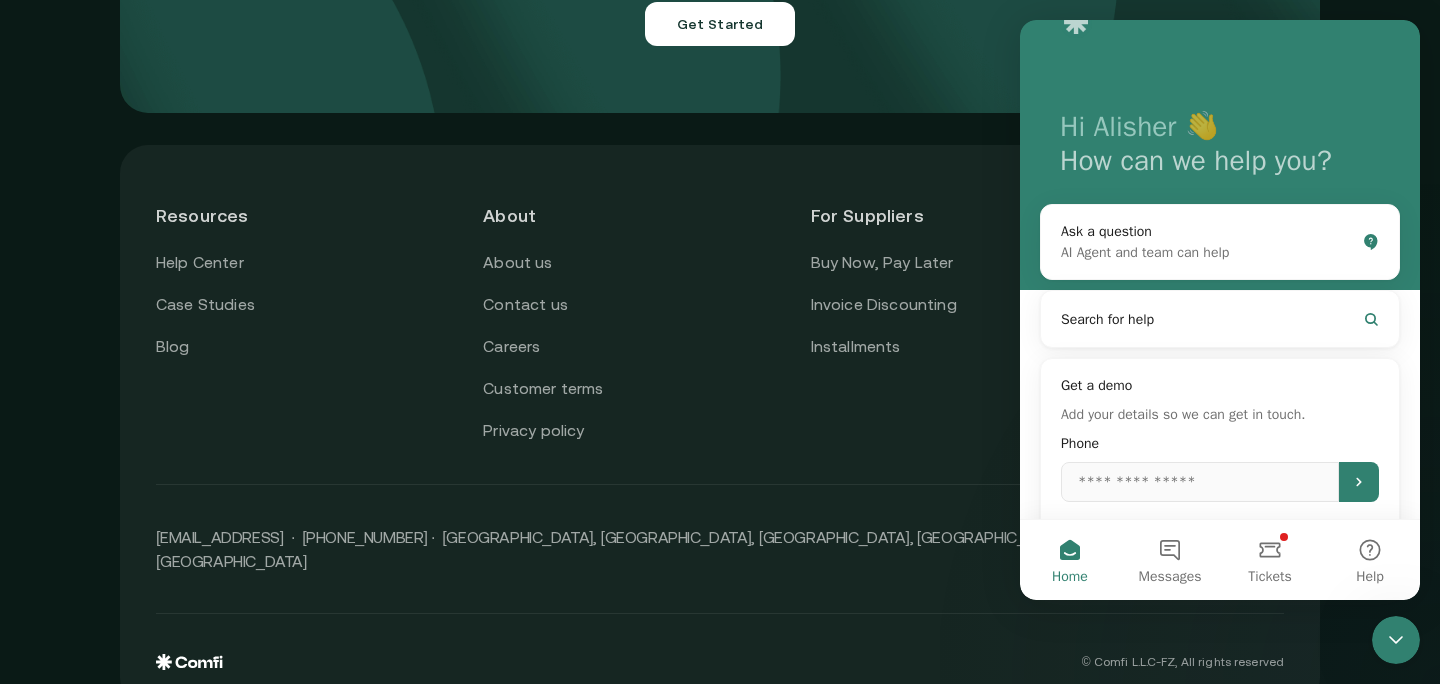 scroll, scrollTop: 108, scrollLeft: 0, axis: vertical 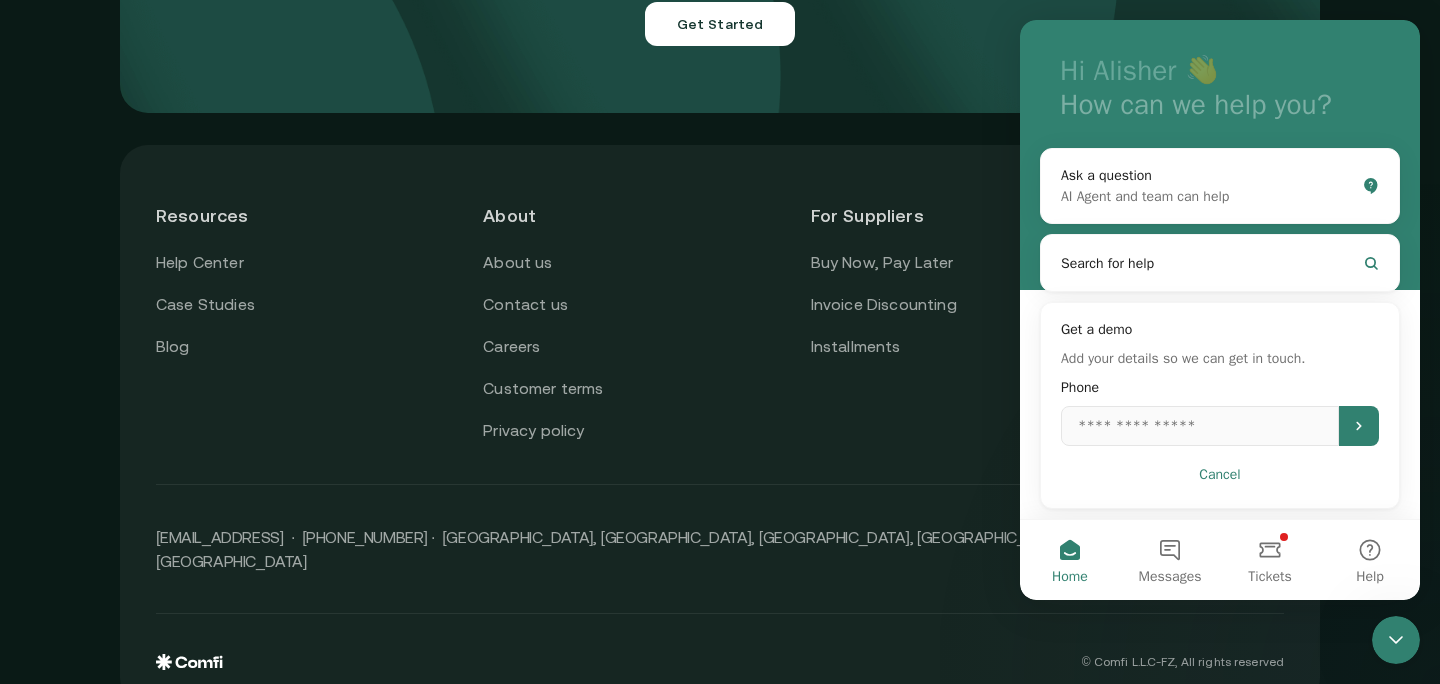 click on "Cancel" at bounding box center (1220, 474) 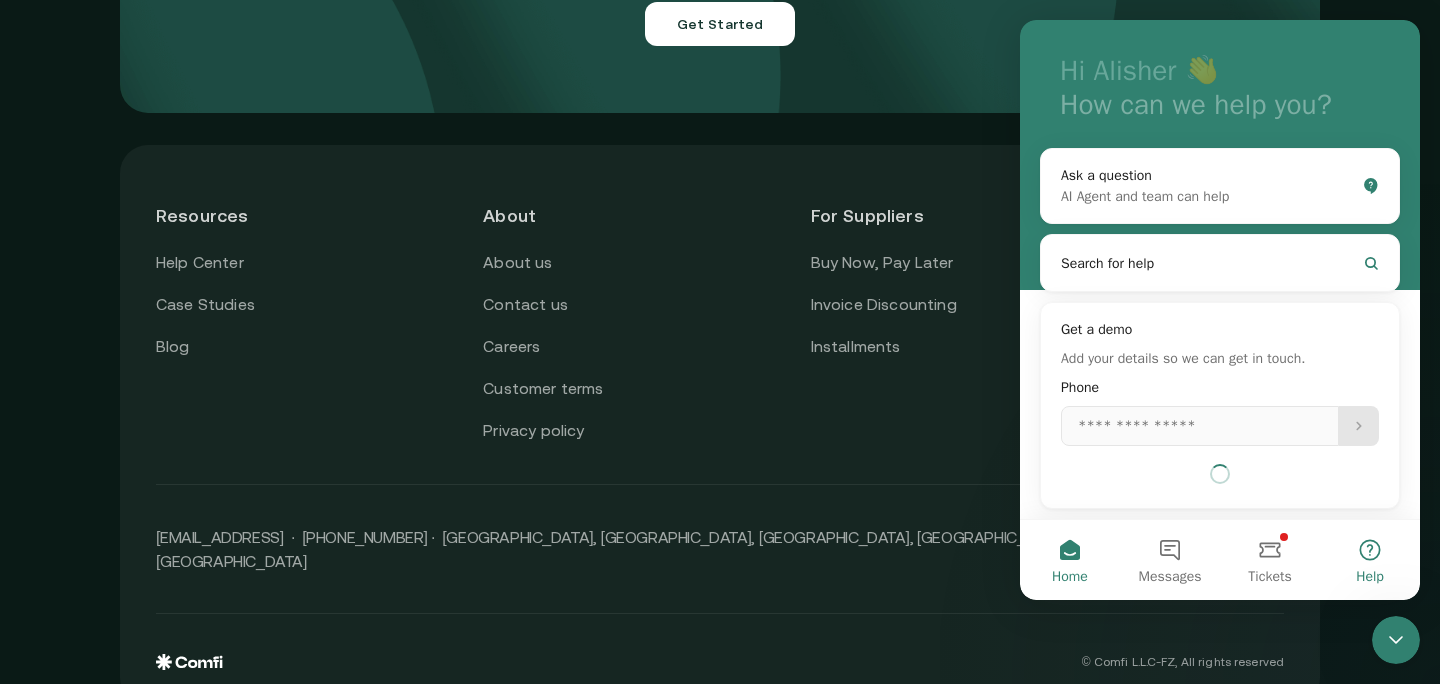 click on "Help" at bounding box center [1370, 560] 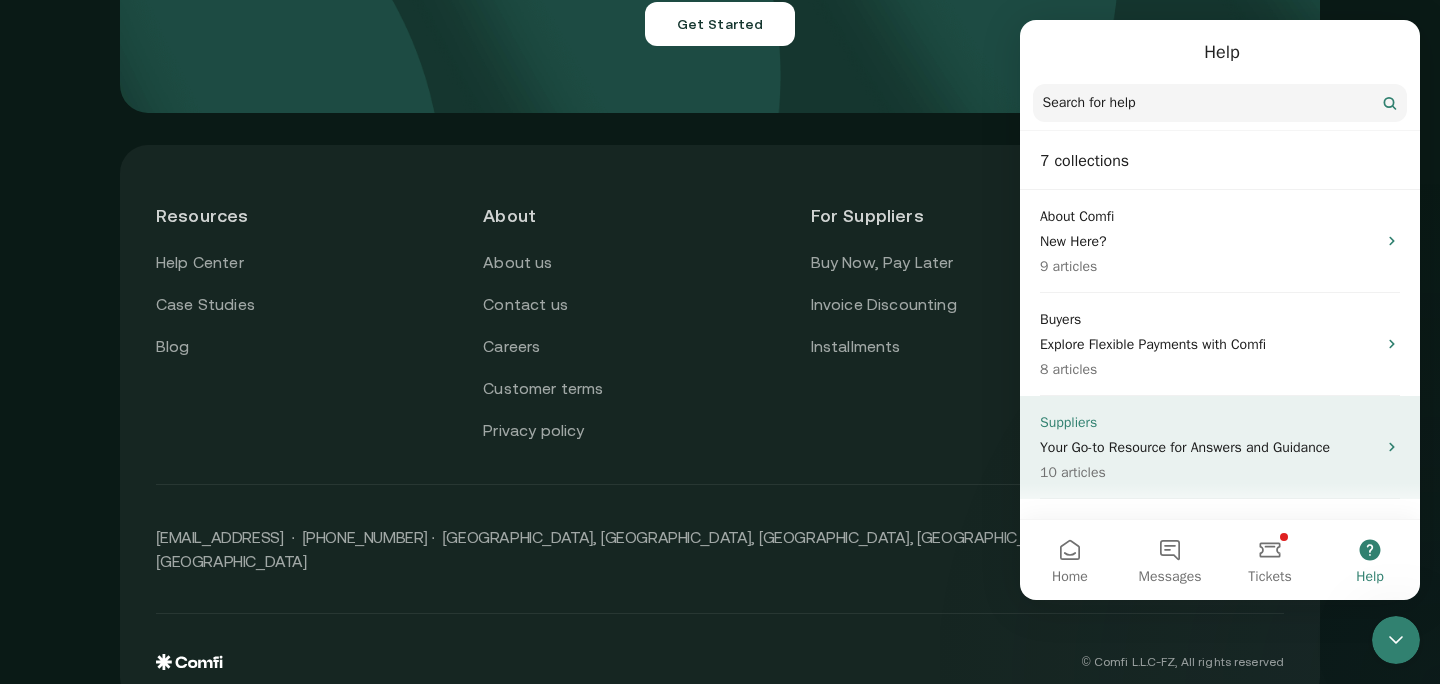 scroll, scrollTop: 341, scrollLeft: 0, axis: vertical 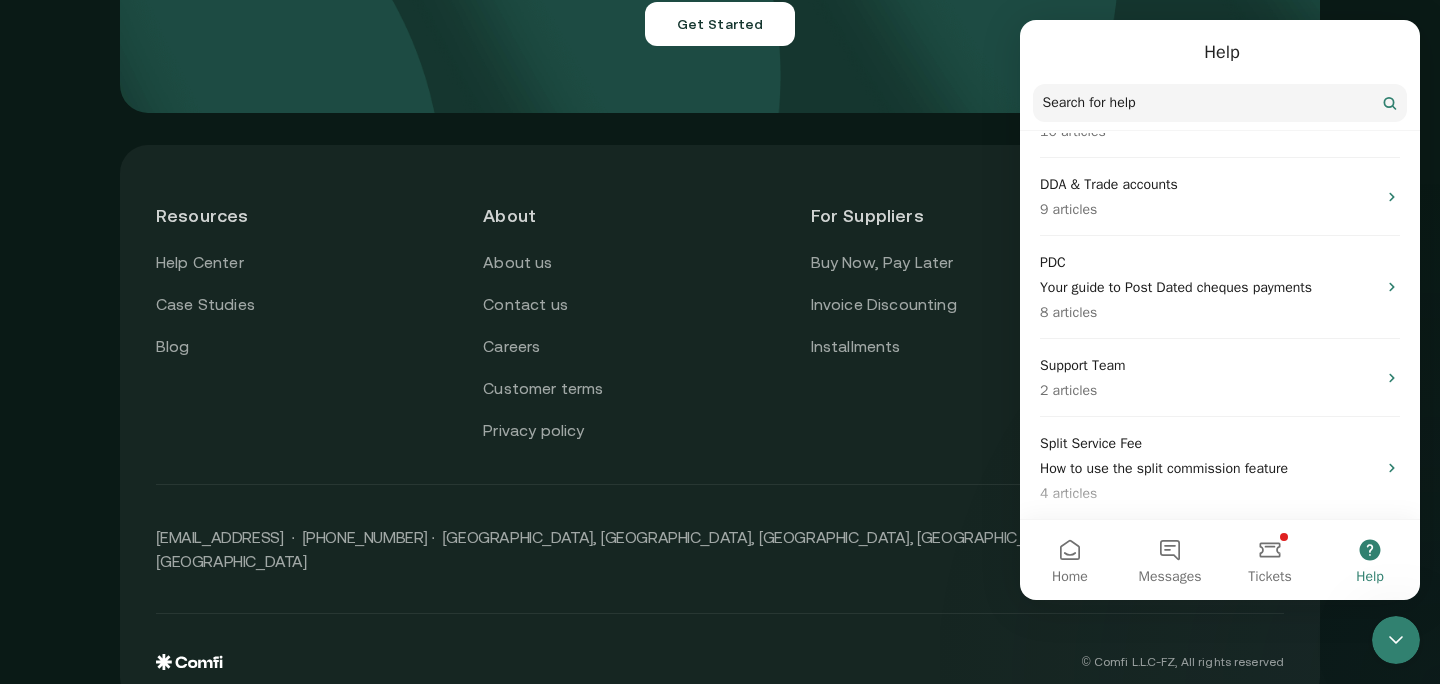 click 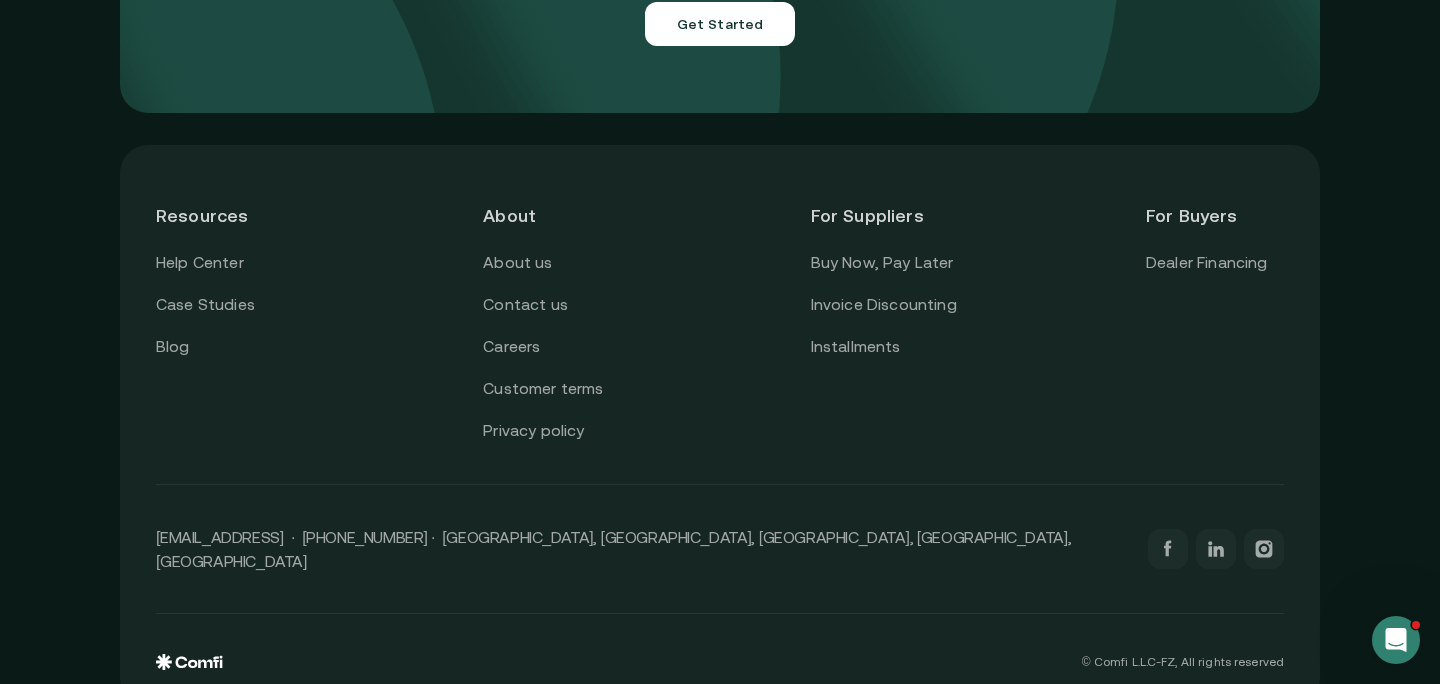 scroll, scrollTop: 0, scrollLeft: 0, axis: both 